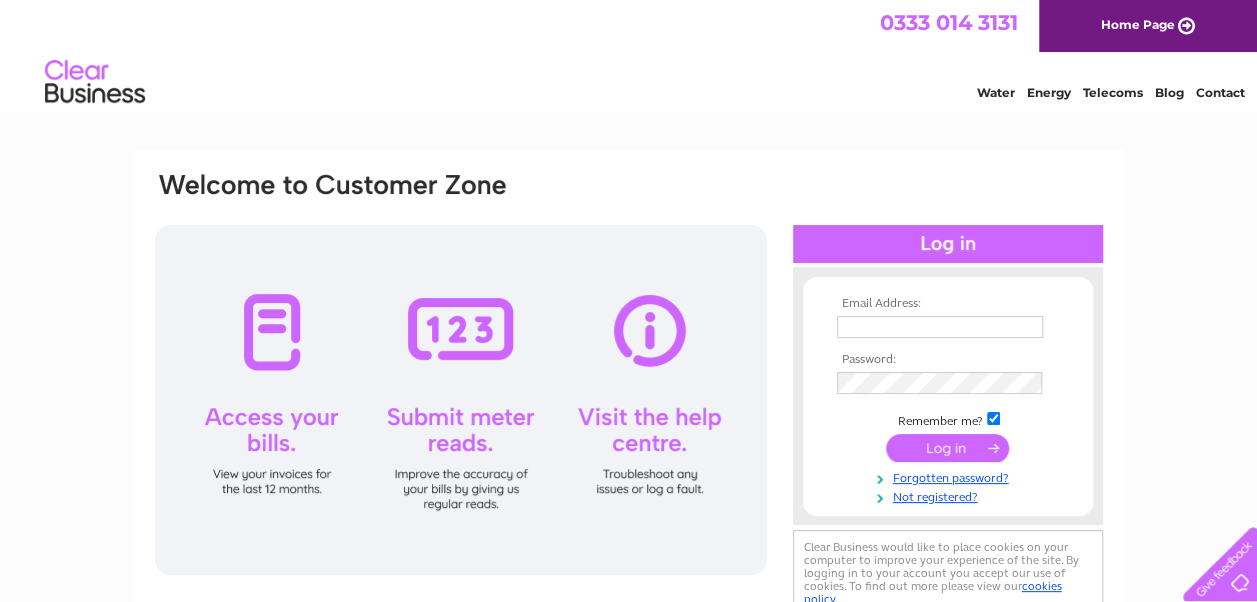 scroll, scrollTop: 0, scrollLeft: 0, axis: both 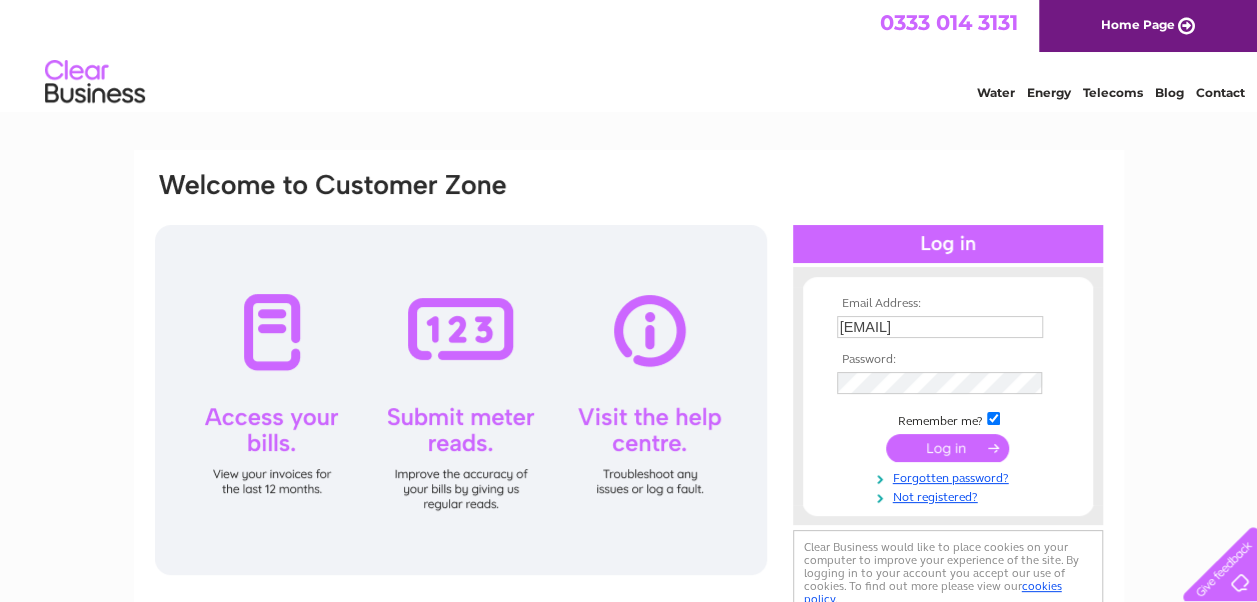 click at bounding box center [947, 448] 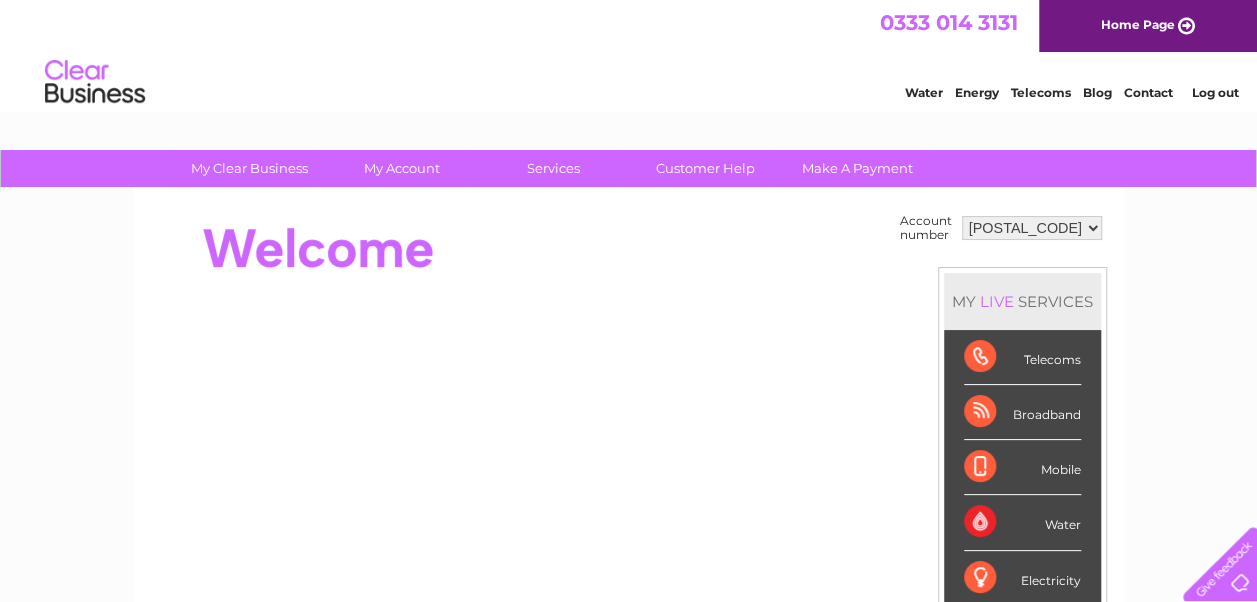 scroll, scrollTop: 0, scrollLeft: 0, axis: both 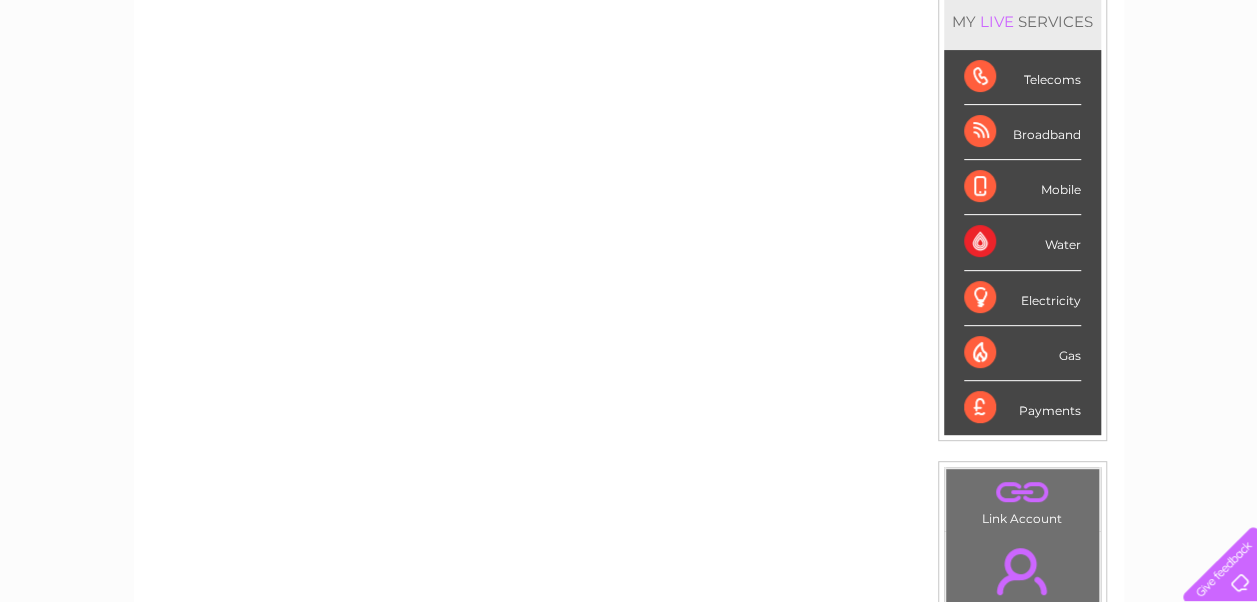 click on "Payments" at bounding box center (1022, 408) 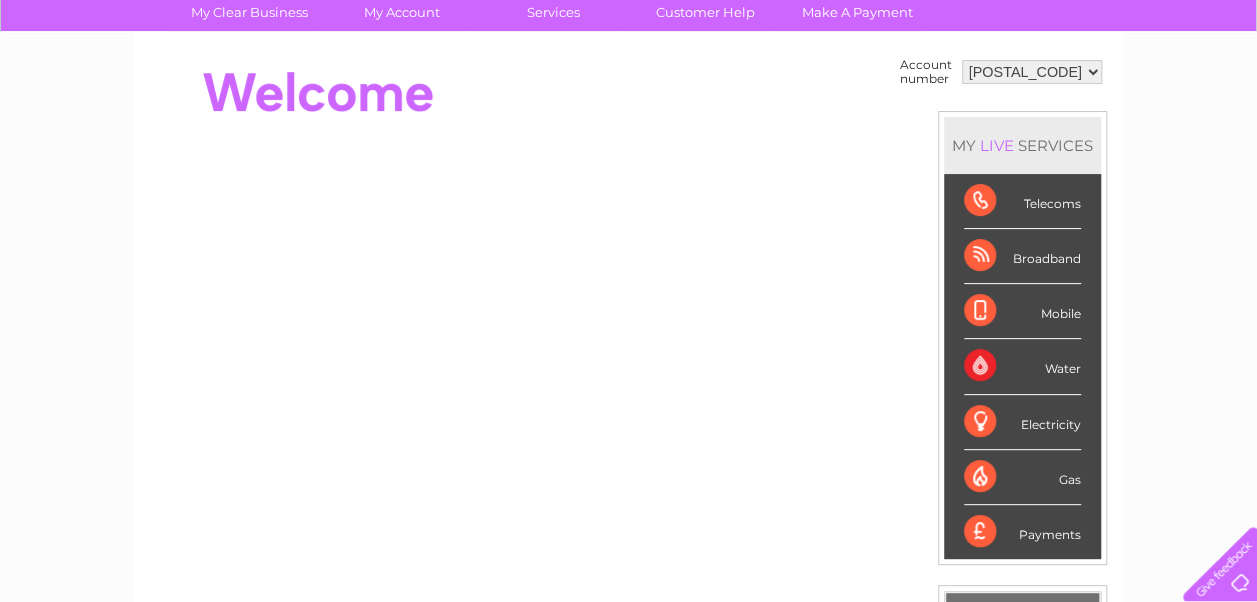 scroll, scrollTop: 0, scrollLeft: 0, axis: both 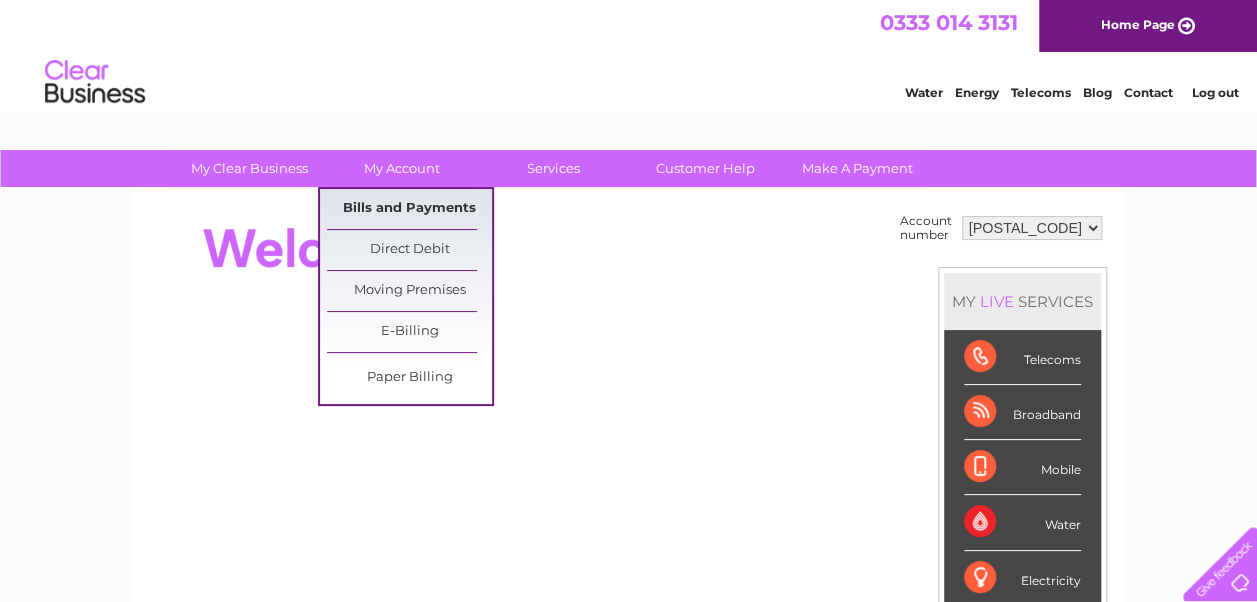 click on "Bills and Payments" at bounding box center [409, 209] 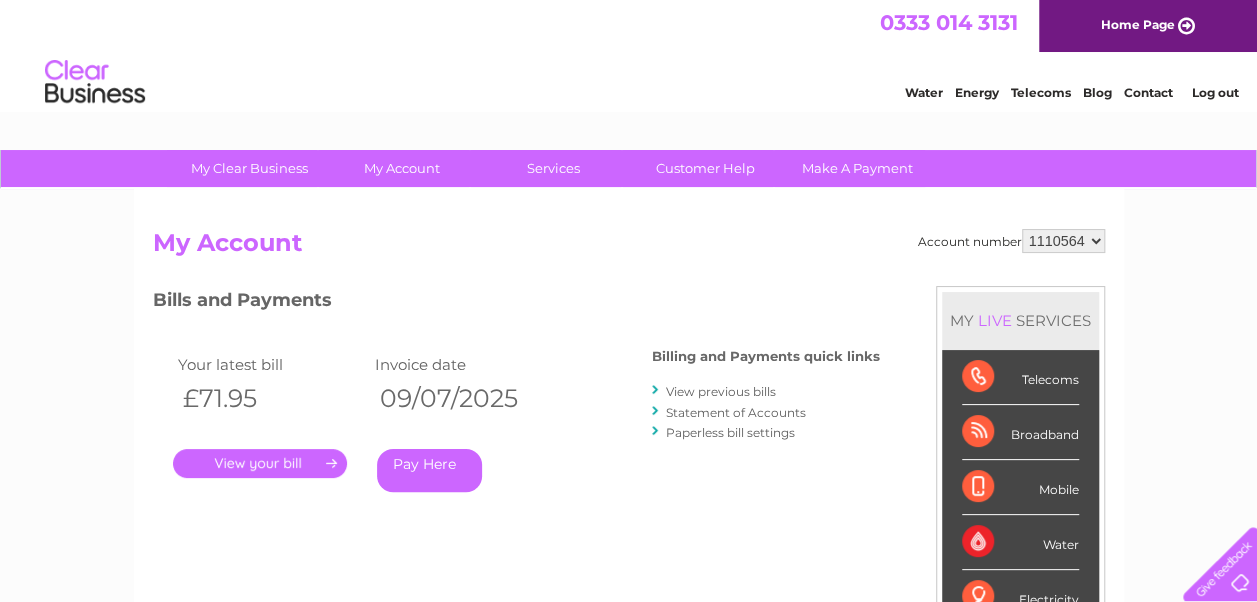 scroll, scrollTop: 0, scrollLeft: 0, axis: both 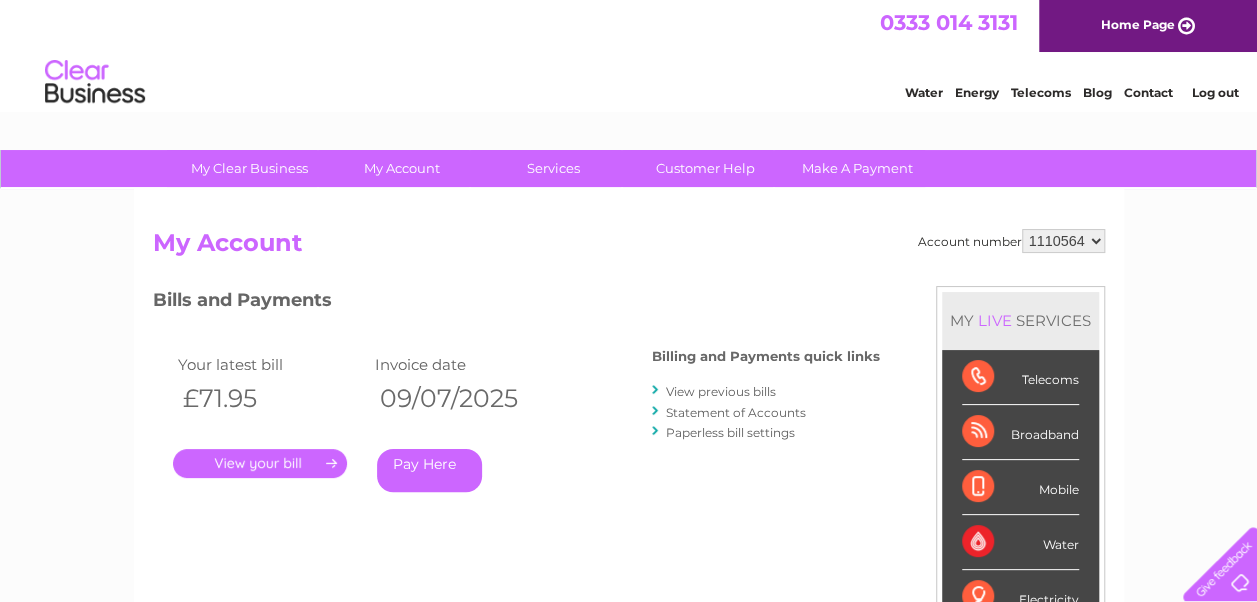 click on "Bills and Payments
Billing and Payments quick links
View previous bills
Statement of Accounts
Paperless bill settings
Your latest bill
Invoice date
£71.95
09/07/2025
. Pay Here" at bounding box center [516, 418] 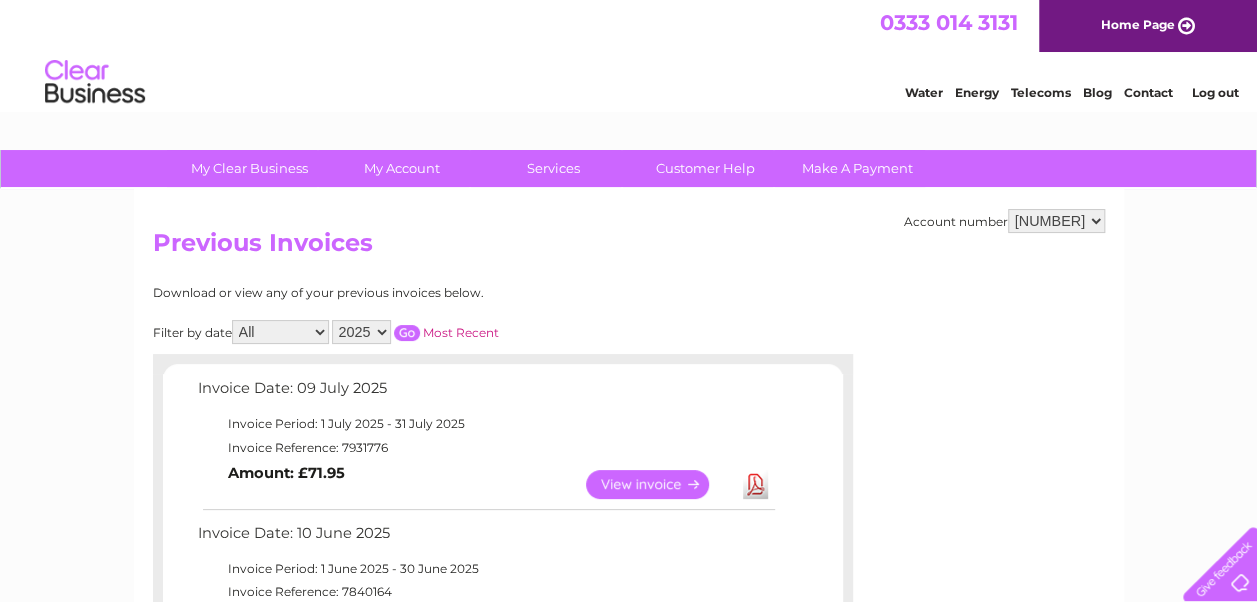 scroll, scrollTop: 0, scrollLeft: 0, axis: both 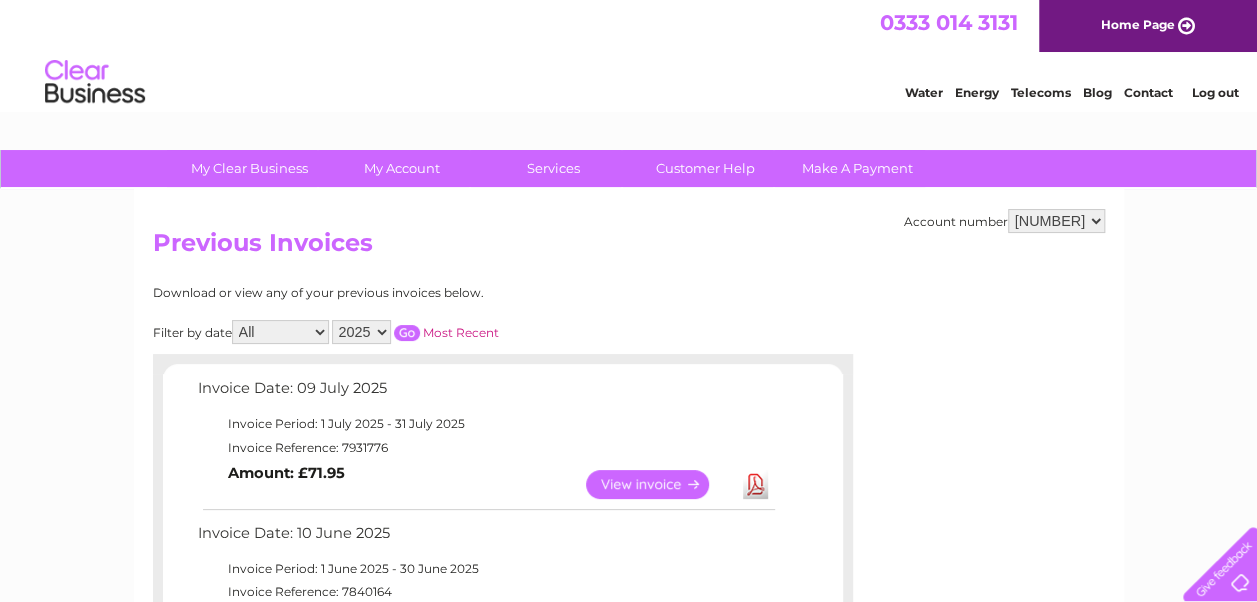click on "Account number    [NUMBER]
Previous Invoices
Download or view any of your previous invoices below.
Filter by date
All
January
February
March
April
May
June
July
August
September
October
November
December
2025
2024
2023
2022
Most Recent
Invoice Date: [DATE] [MONTH] [YEAR]
Invoice Period: [DATE] [MONTH] [YEAR] -  [DATE] [MONTH] [YEAR]
Invoice Reference: [NUMBER]
View
Download" at bounding box center [629, 834] 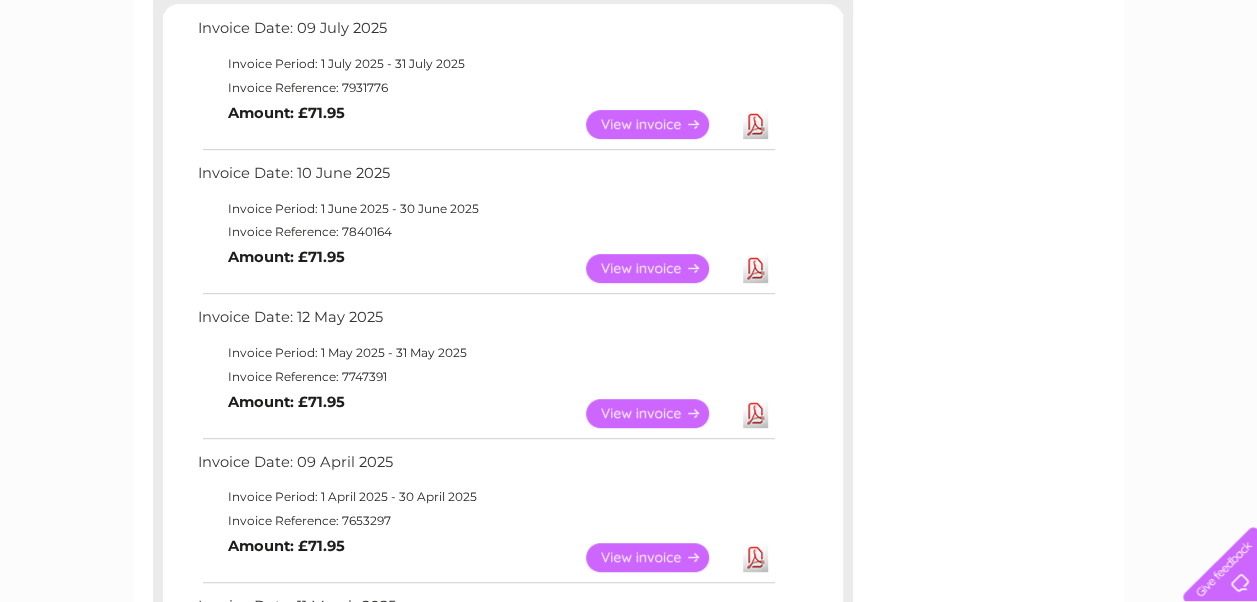 click on "View" at bounding box center [659, 413] 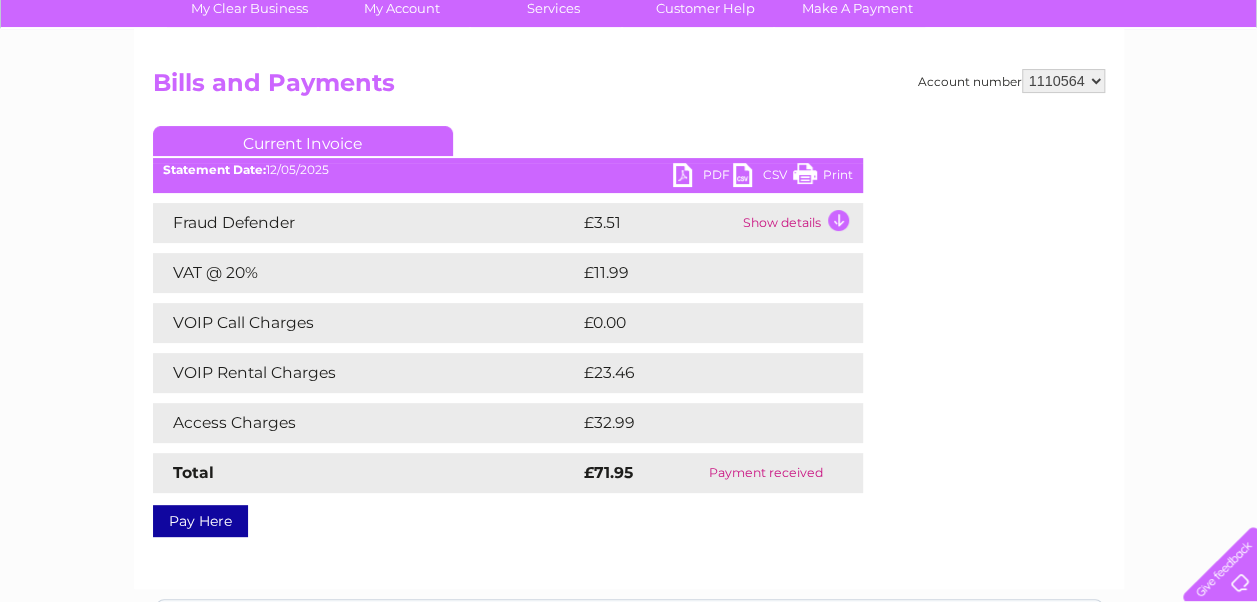 scroll, scrollTop: 200, scrollLeft: 0, axis: vertical 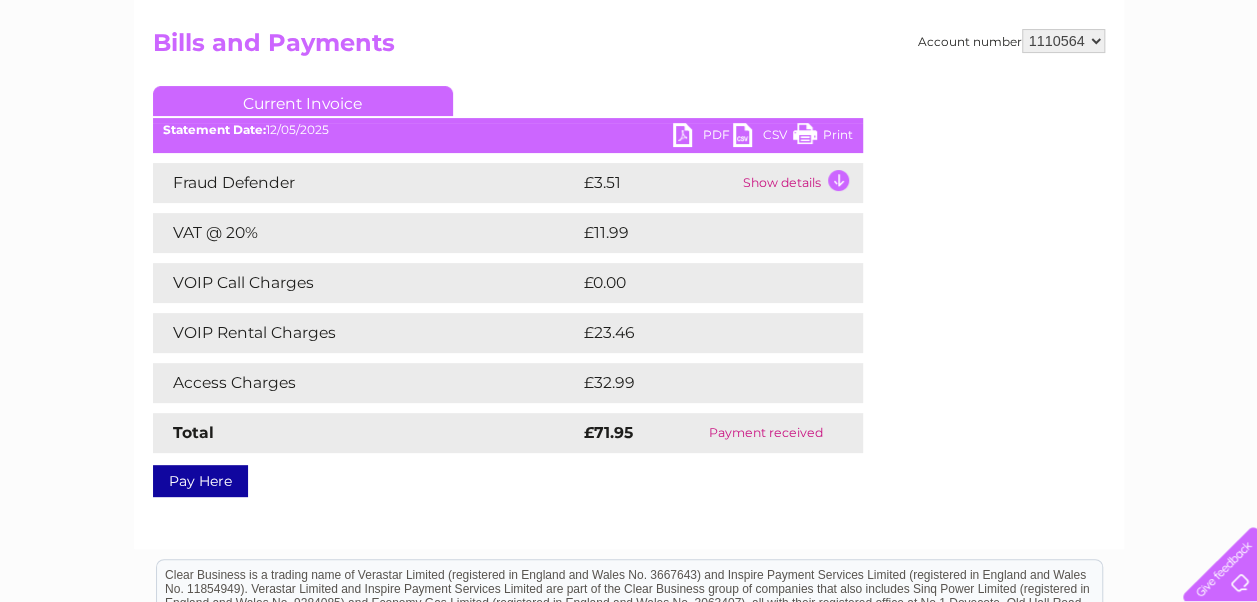 click on "Print" at bounding box center [823, 137] 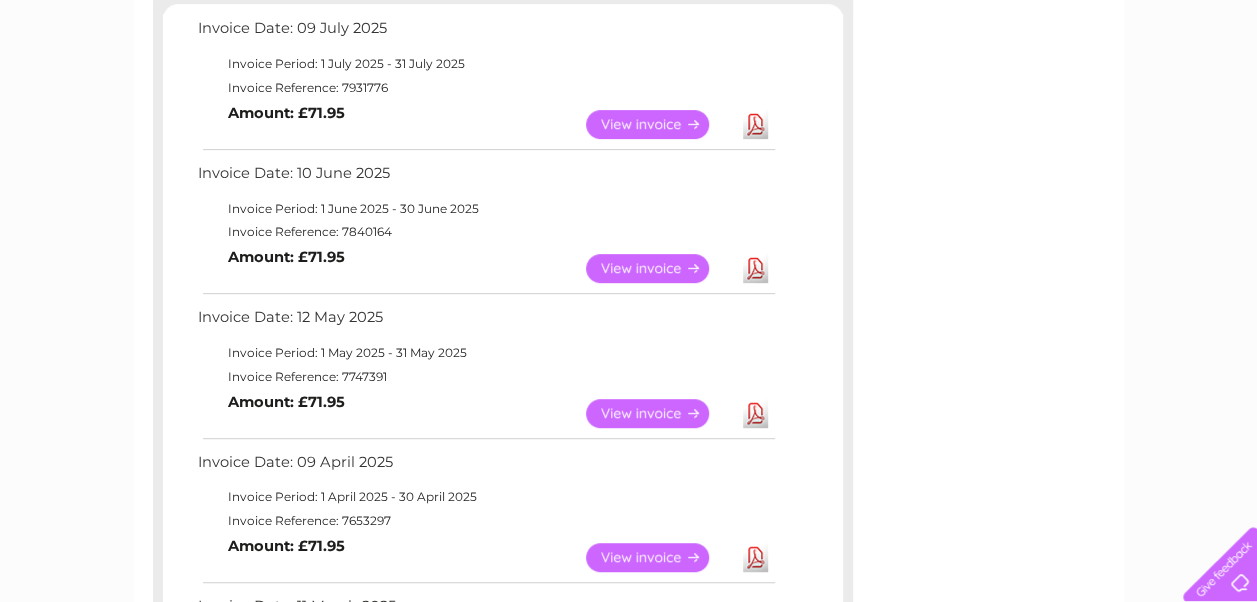 click on "View" at bounding box center (659, 268) 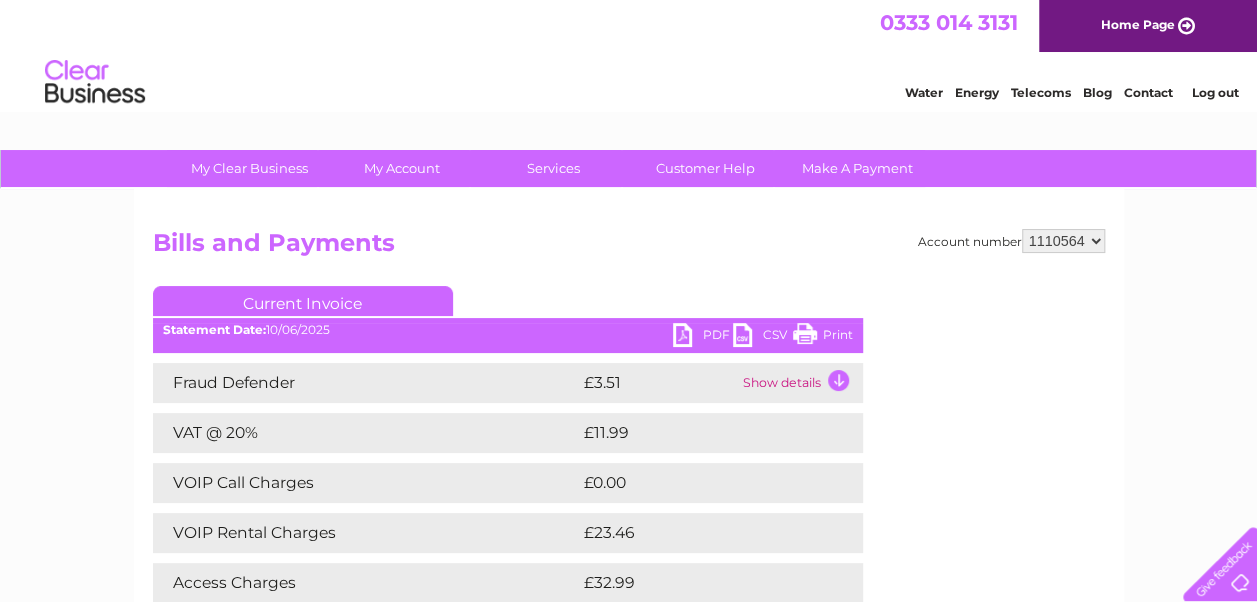 scroll, scrollTop: 0, scrollLeft: 0, axis: both 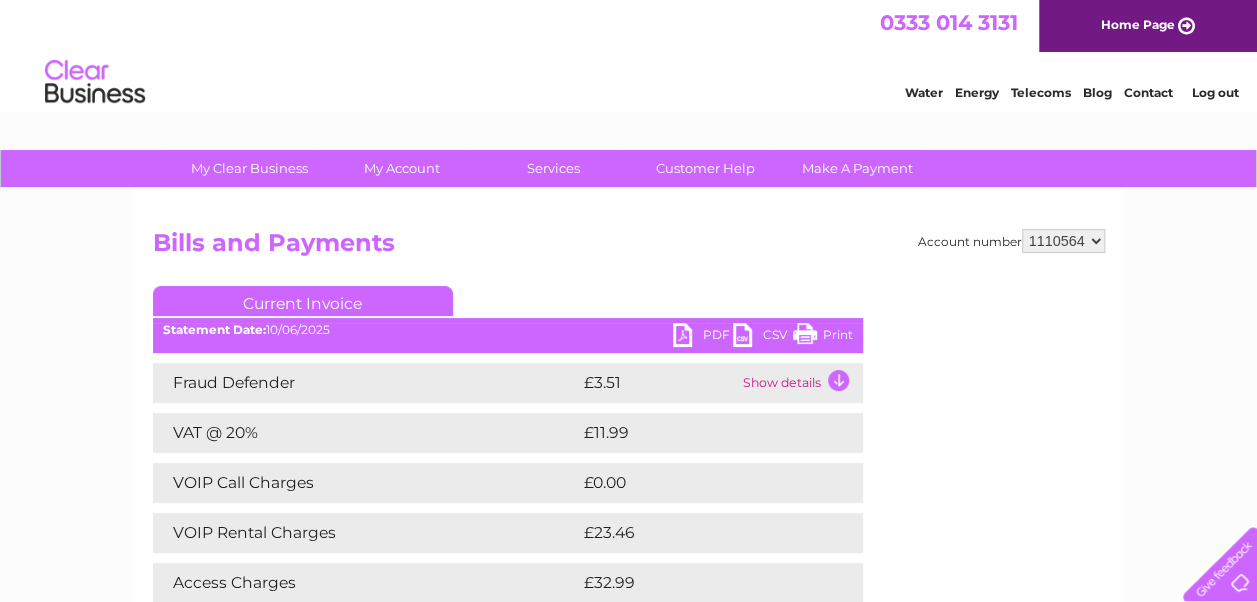 click on "Print" at bounding box center (823, 337) 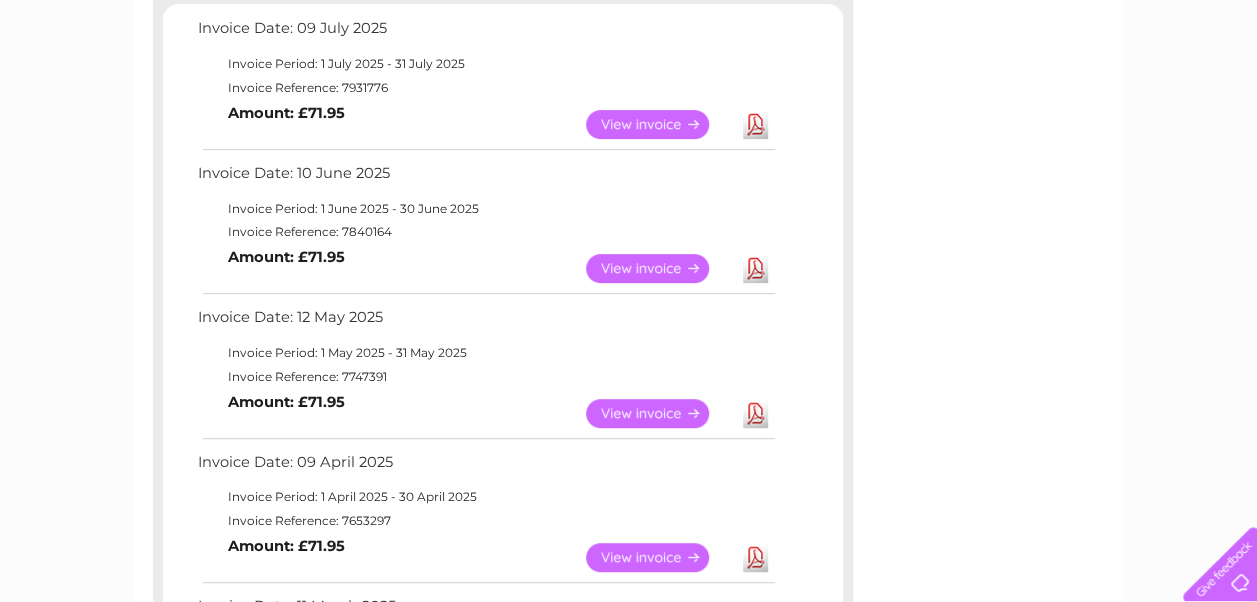 scroll, scrollTop: 0, scrollLeft: 0, axis: both 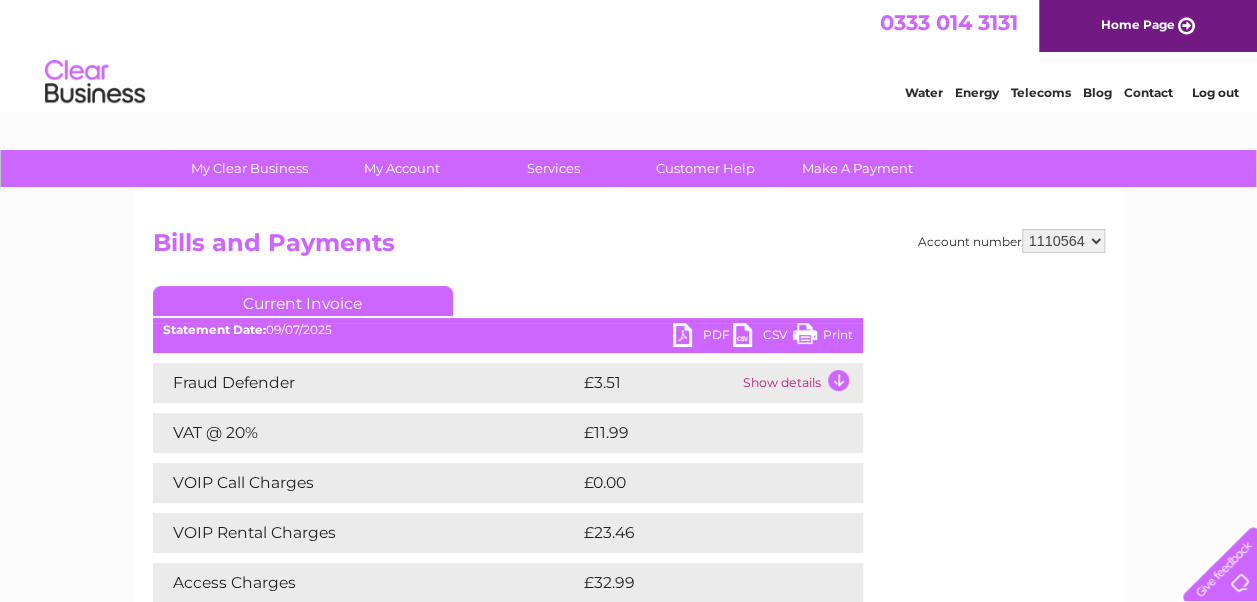 click on "Print" at bounding box center [823, 337] 